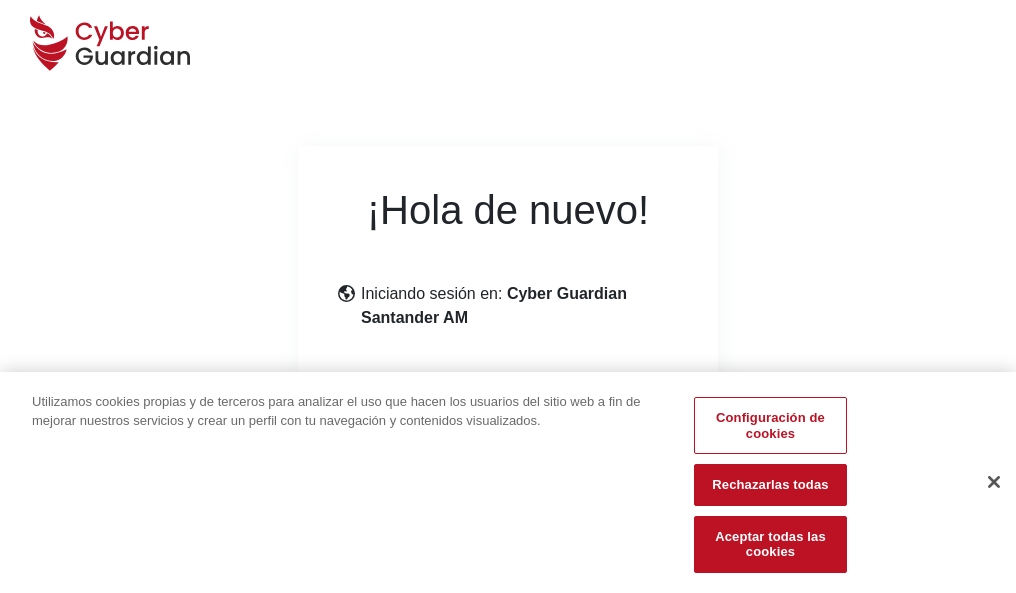 scroll, scrollTop: 245, scrollLeft: 0, axis: vertical 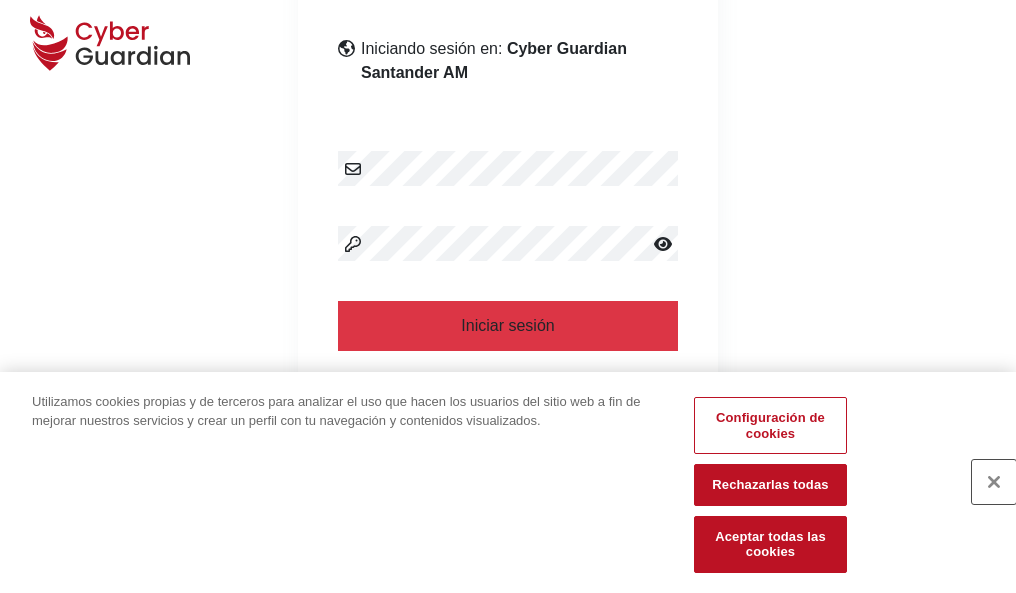 click at bounding box center [994, 482] 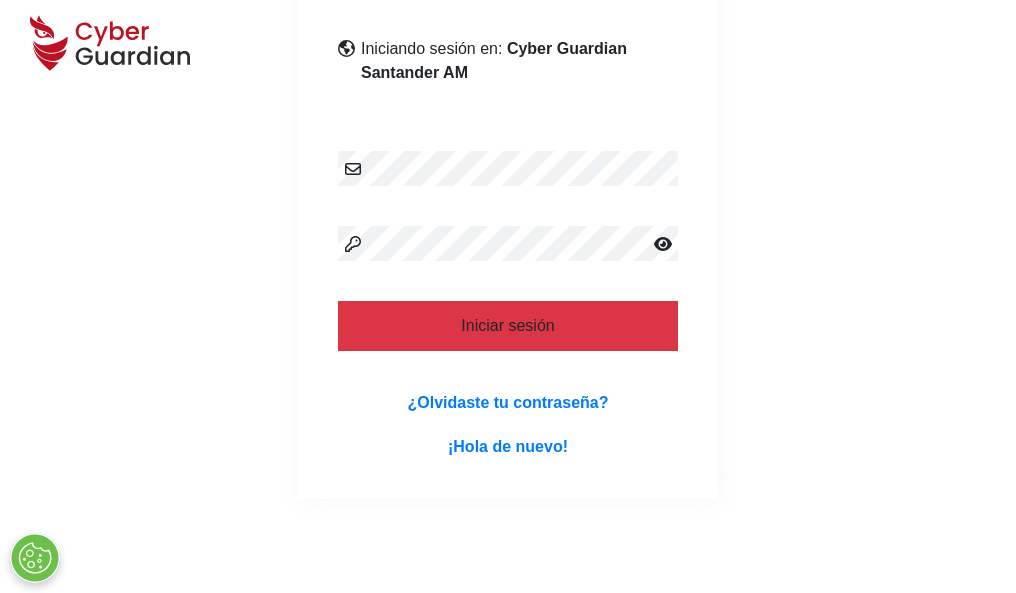 scroll, scrollTop: 389, scrollLeft: 0, axis: vertical 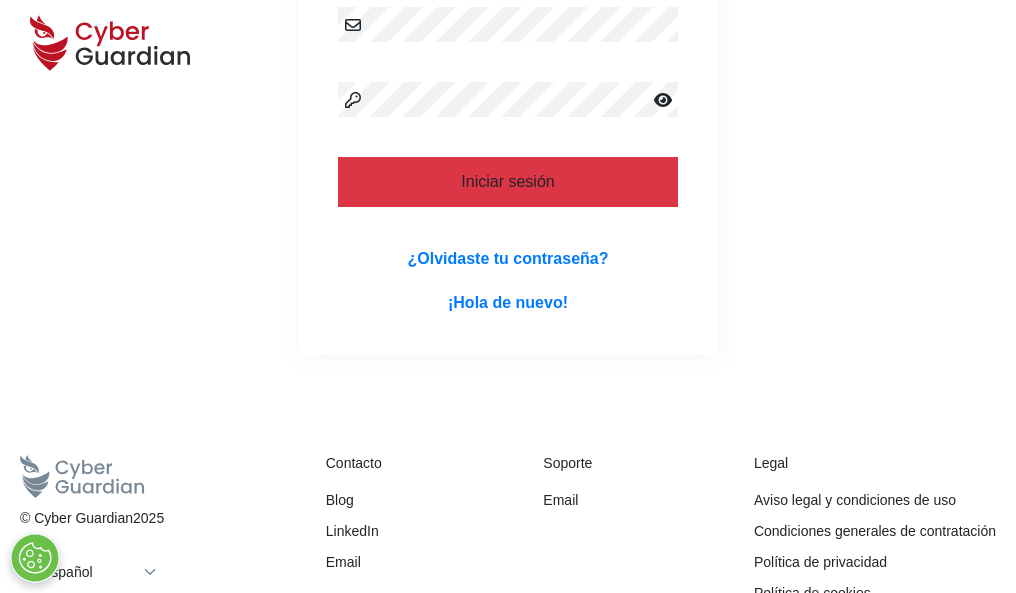 type 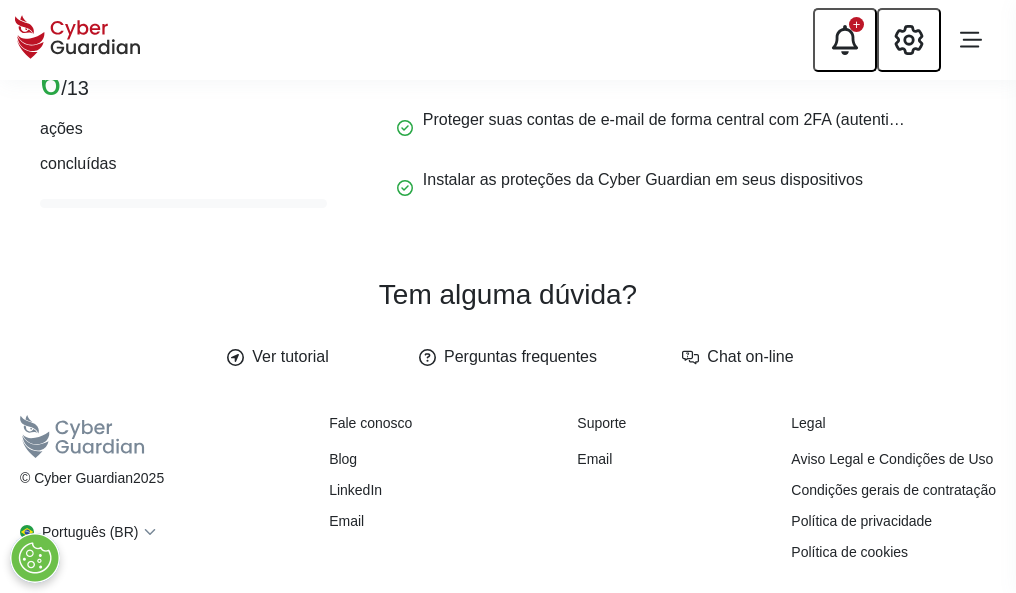 scroll, scrollTop: 0, scrollLeft: 0, axis: both 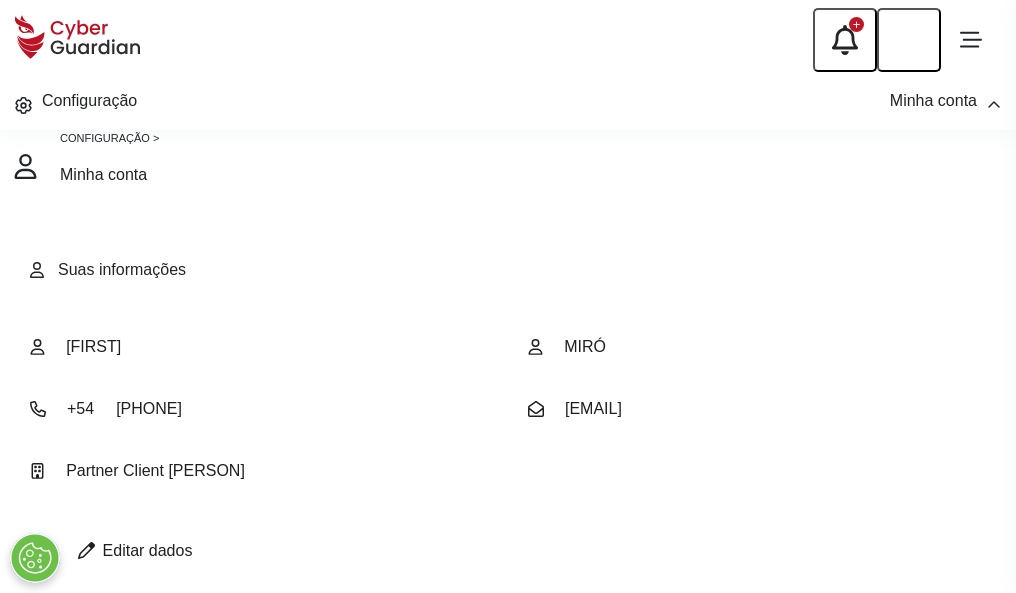 click at bounding box center [86, 550] 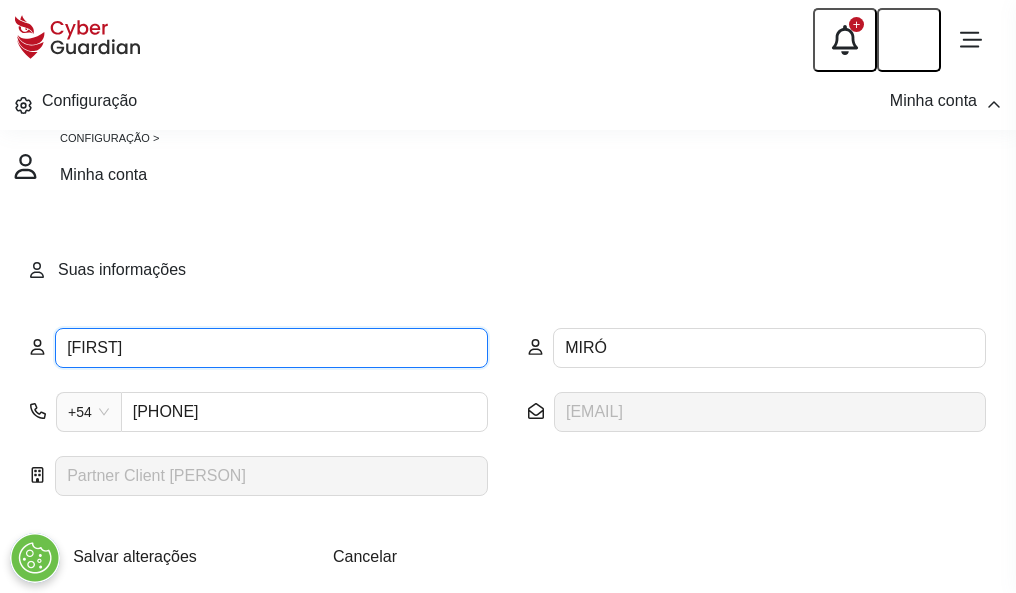click on "IGNACIA" at bounding box center (271, 348) 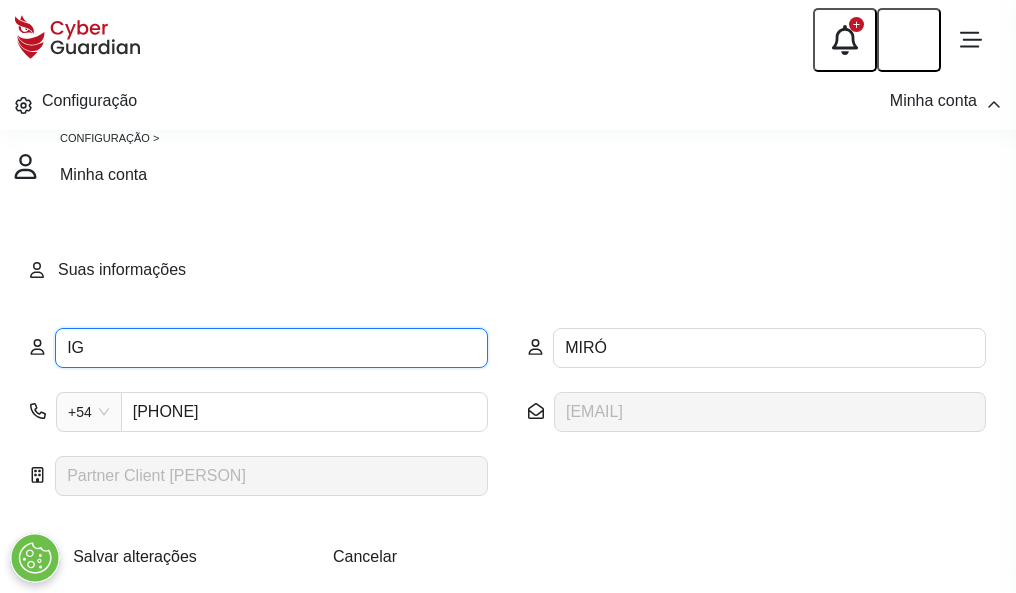 type on "I" 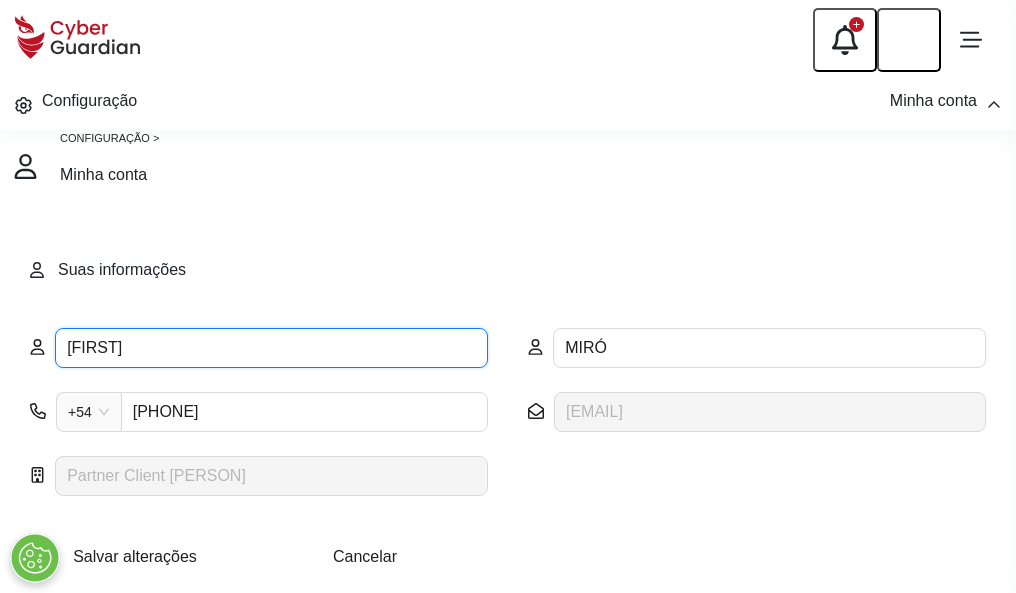 type on "Angelita" 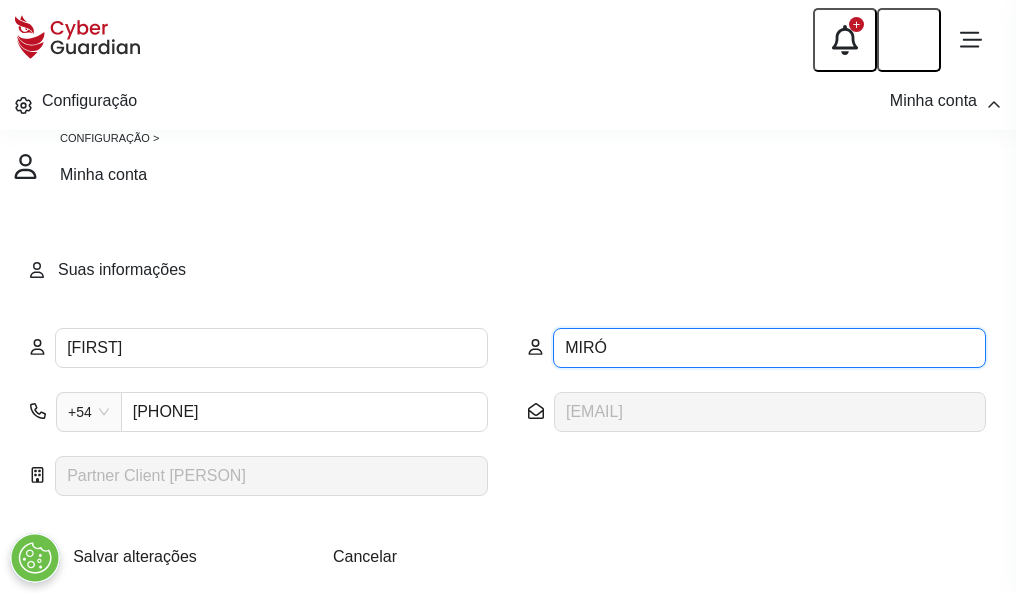 click on "MIRÓ" at bounding box center (769, 348) 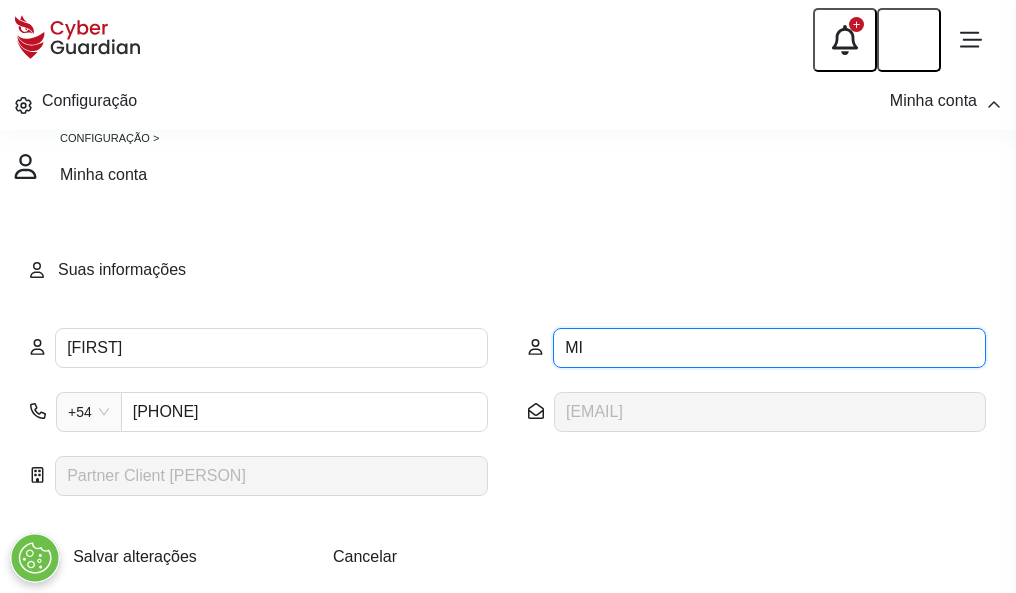 type on "M" 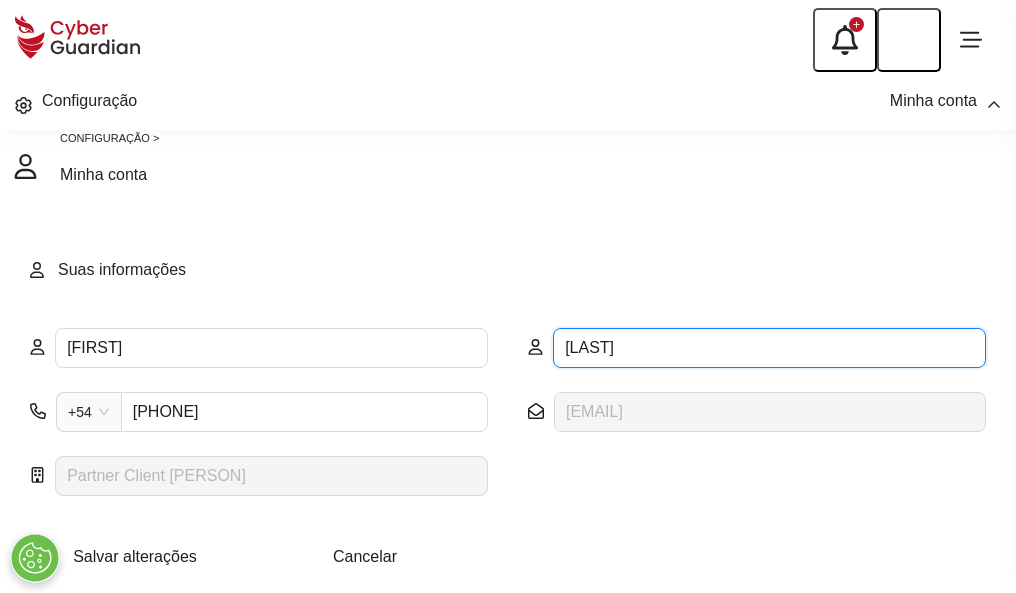 type on "Villena" 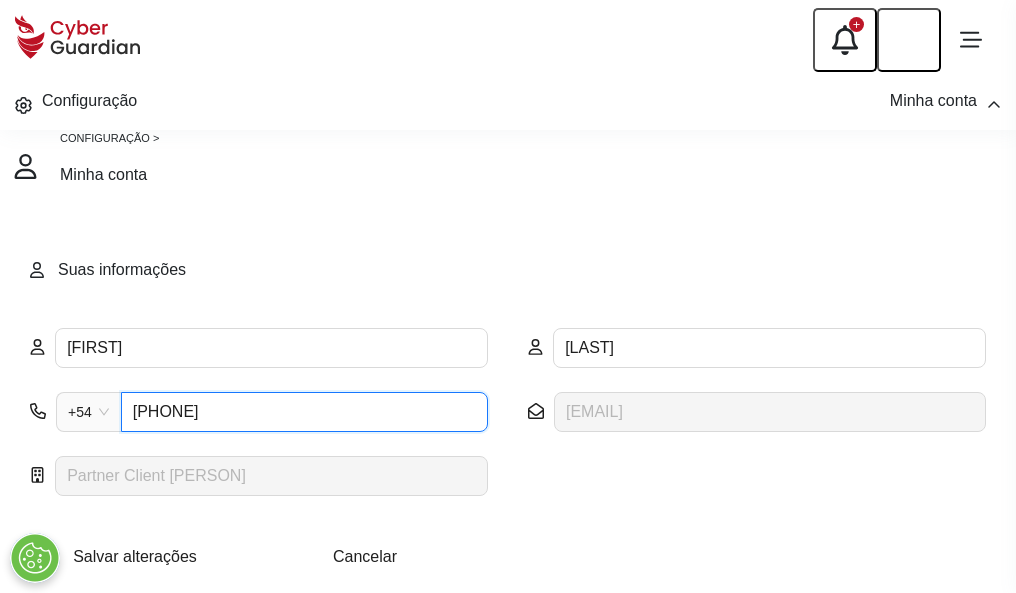 click on "4973199123" at bounding box center [304, 412] 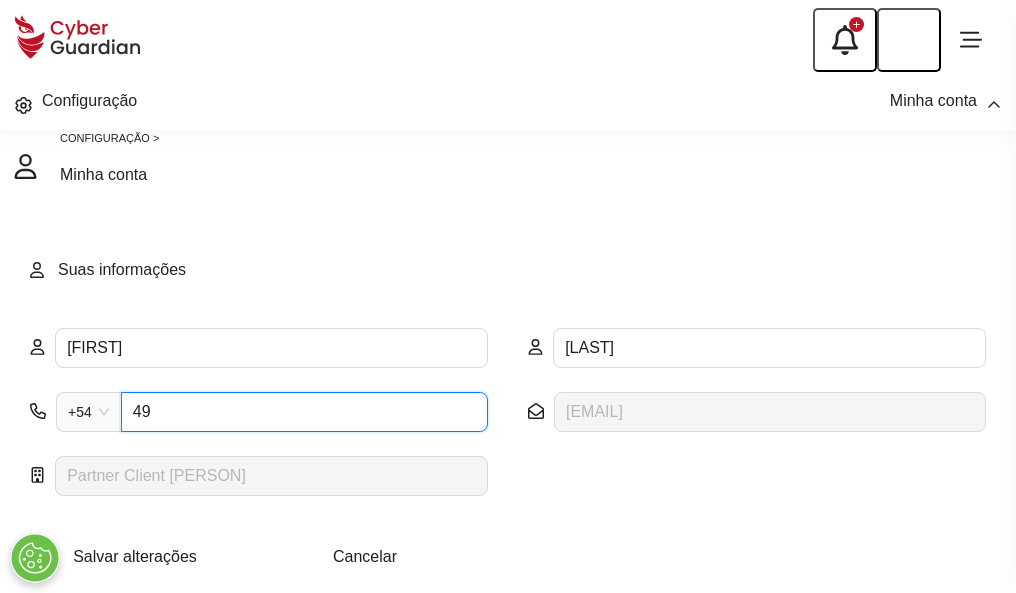 type on "4" 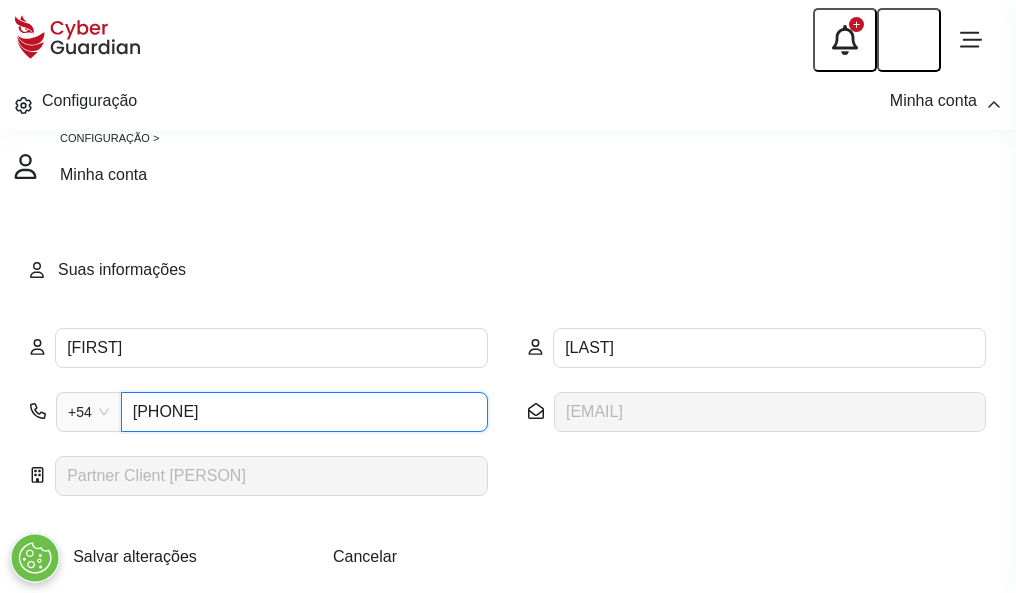 type on "4872665075" 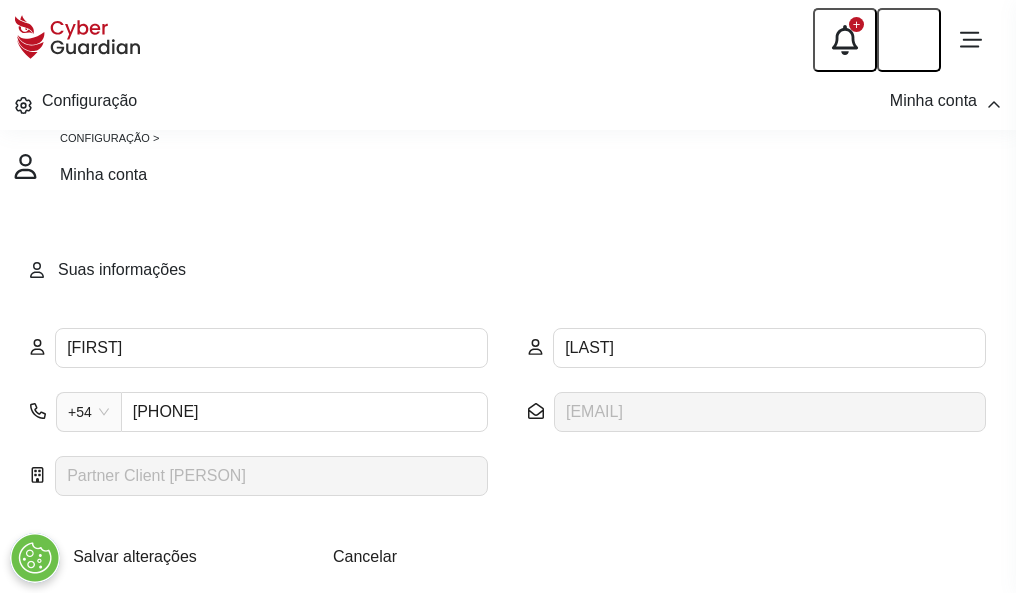 click on "Salvar alterações" at bounding box center (135, 556) 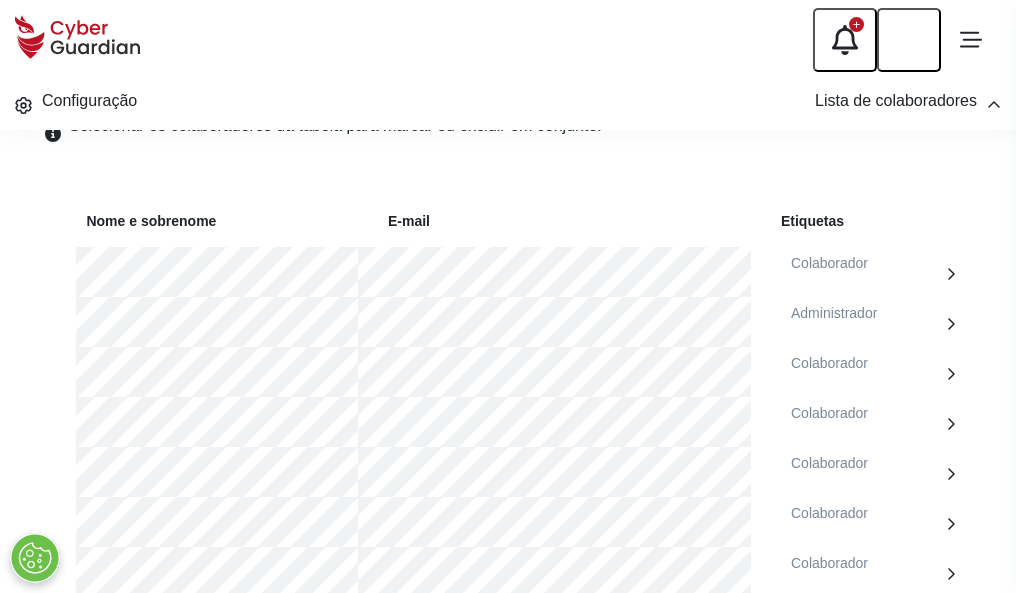 scroll, scrollTop: 856, scrollLeft: 0, axis: vertical 